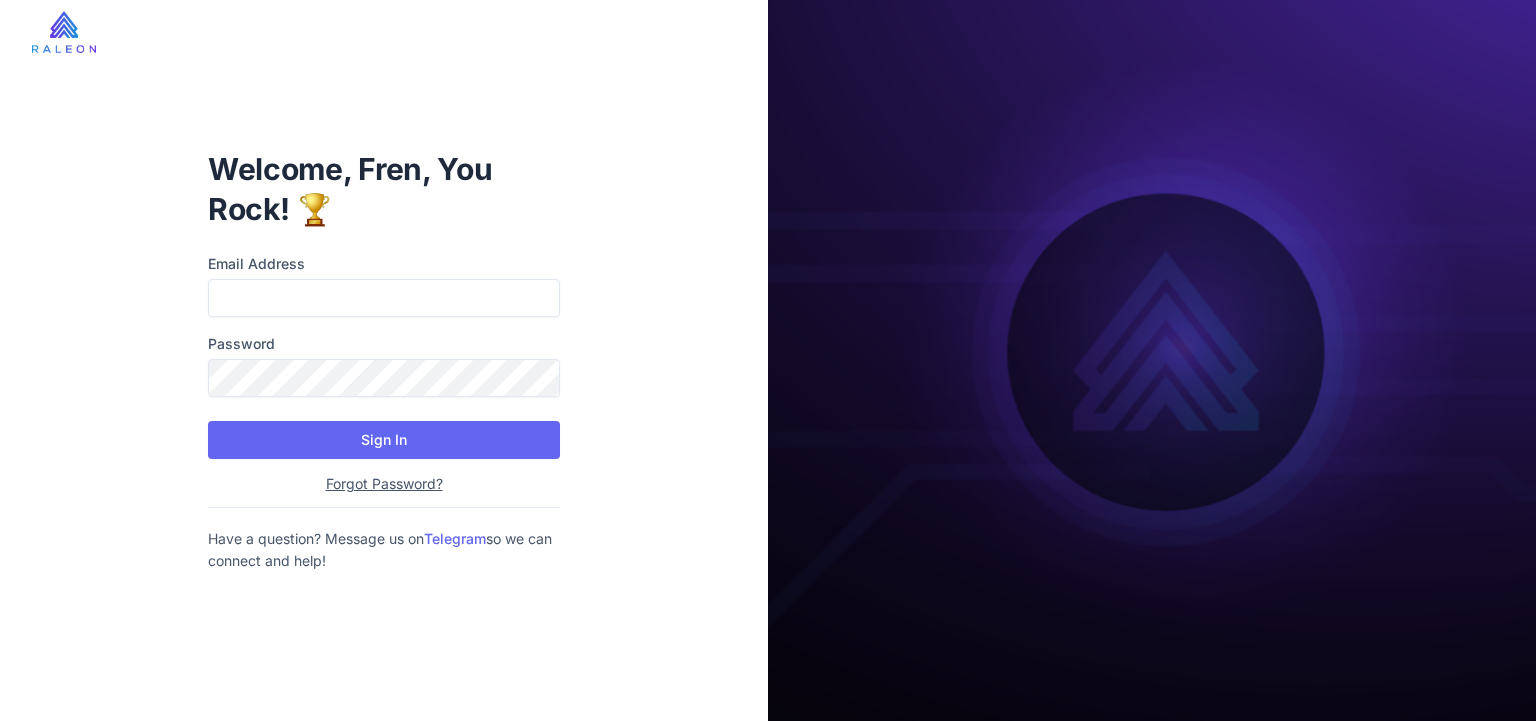 scroll, scrollTop: 0, scrollLeft: 0, axis: both 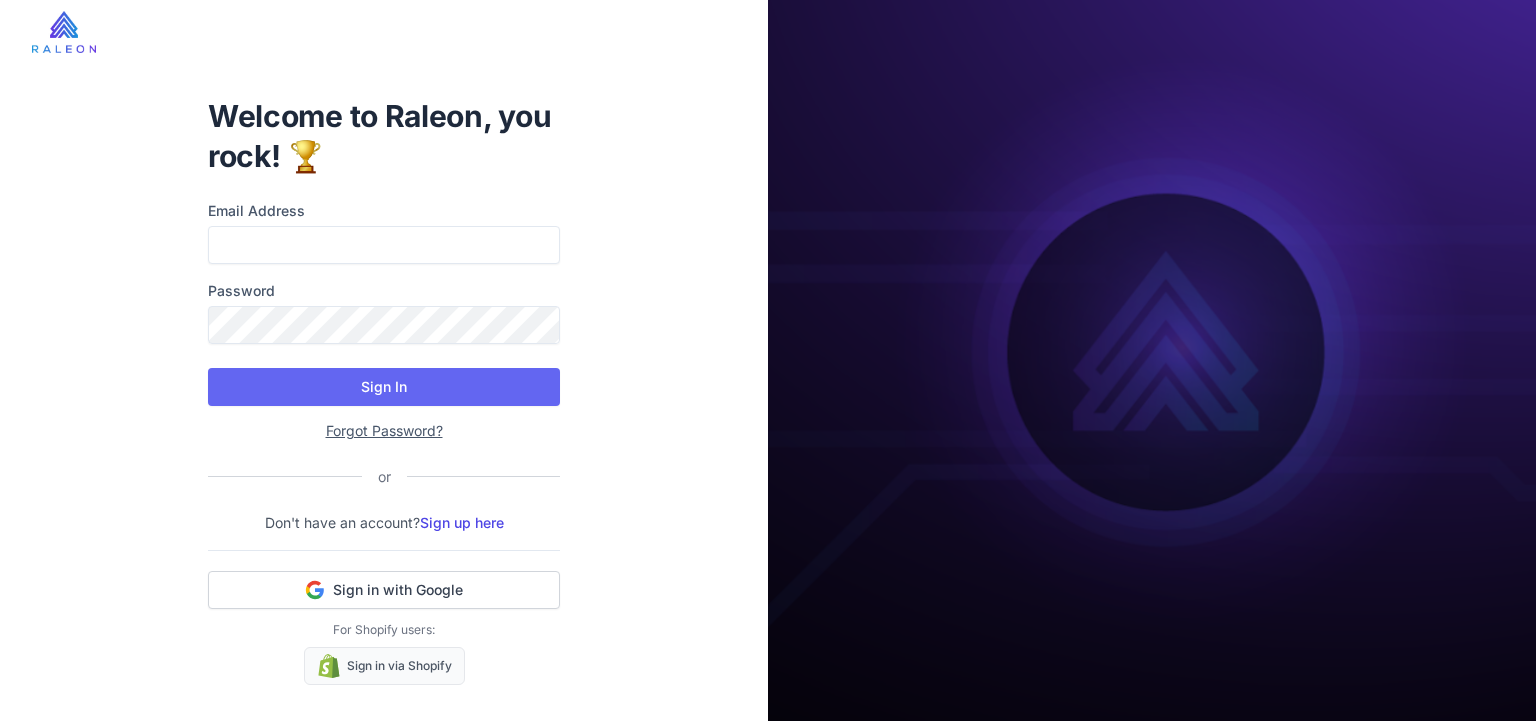 click at bounding box center [64, 32] 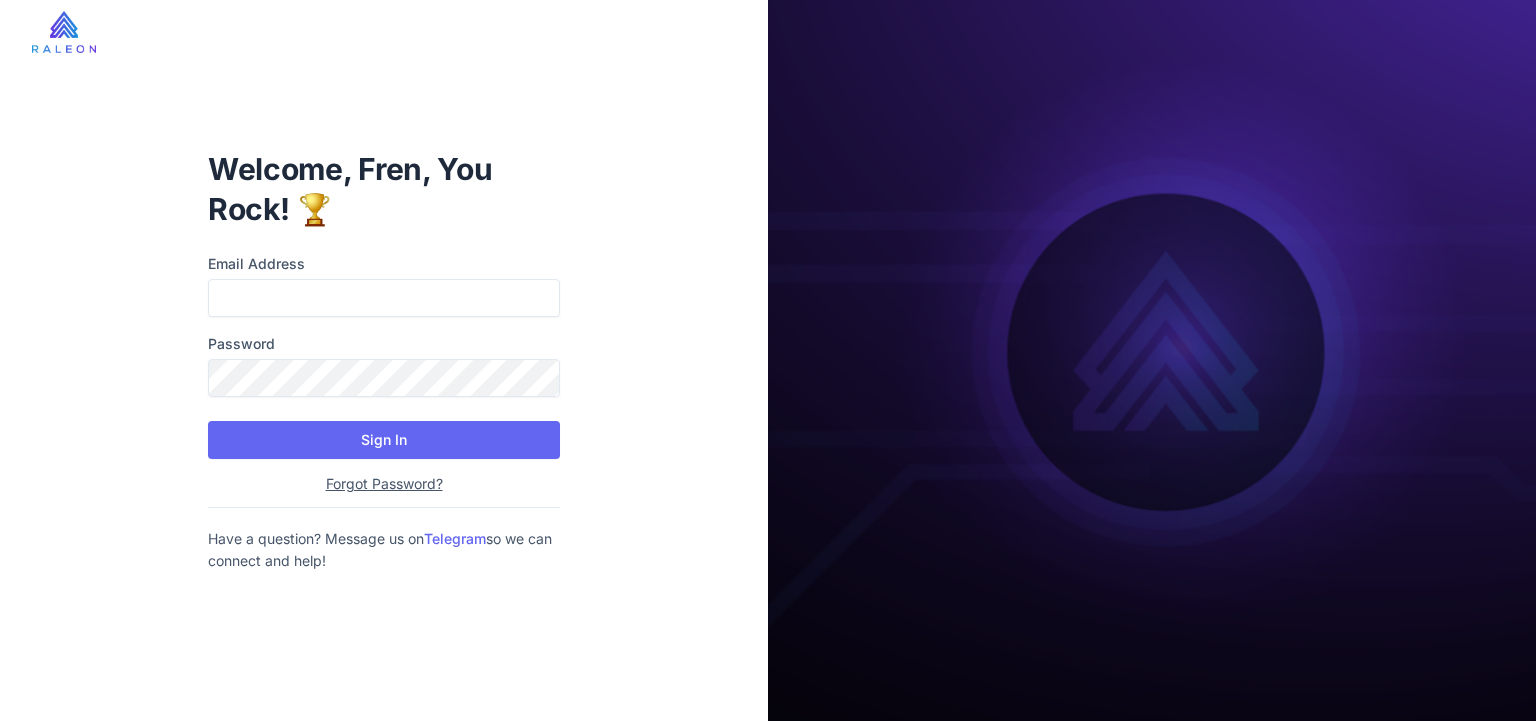 scroll, scrollTop: 0, scrollLeft: 0, axis: both 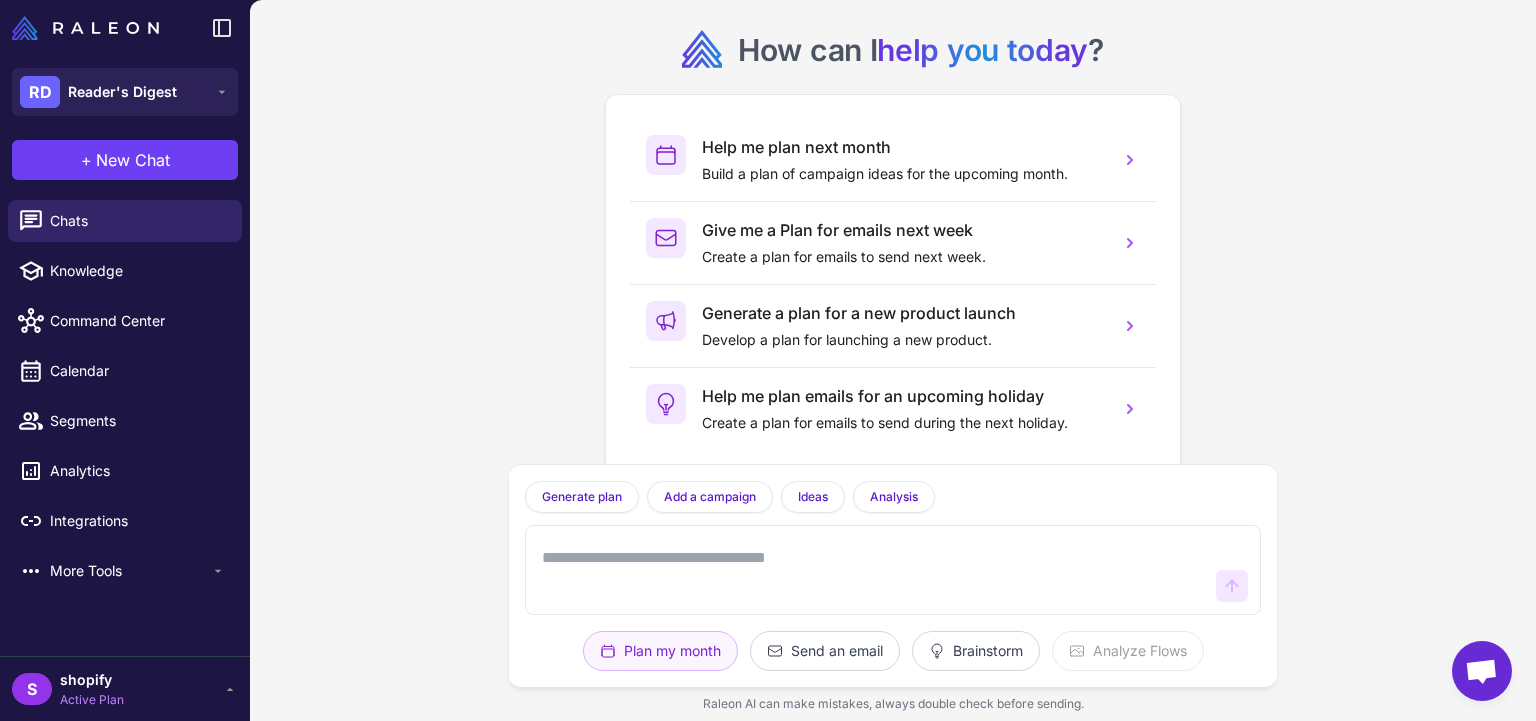 click on "How can I  help you today ? Help me plan next month Build a plan of campaign ideas for the upcoming month. Give me a Plan for emails next week Create a plan for emails to send next week. Generate a plan for a new product launch Develop a plan for launching a new product. Help me plan emails for an upcoming holiday Create a plan for emails to send during the next holiday. Generate plan Generate a plan based on what we have discussed. Add a campaign Add a campaign to your marketing plan Ideas Give me 5 campaign ideas using your analysis Analysis What type of campaigns work best for my store?  Plan my month  Send an email  Brainstorm  Analyze Flows  Raleon AI can make mistakes, always double check before sending." at bounding box center [893, 360] 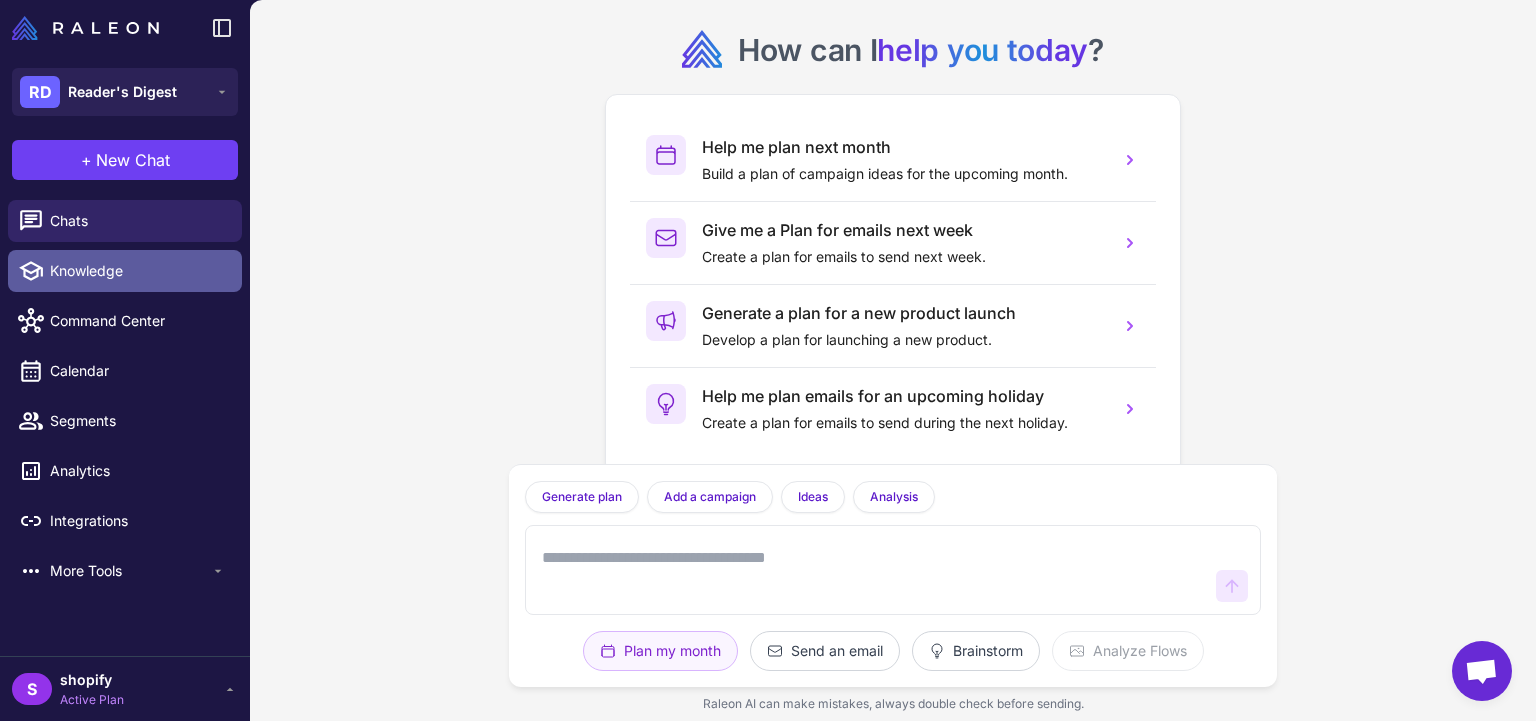 click on "Knowledge" at bounding box center (138, 271) 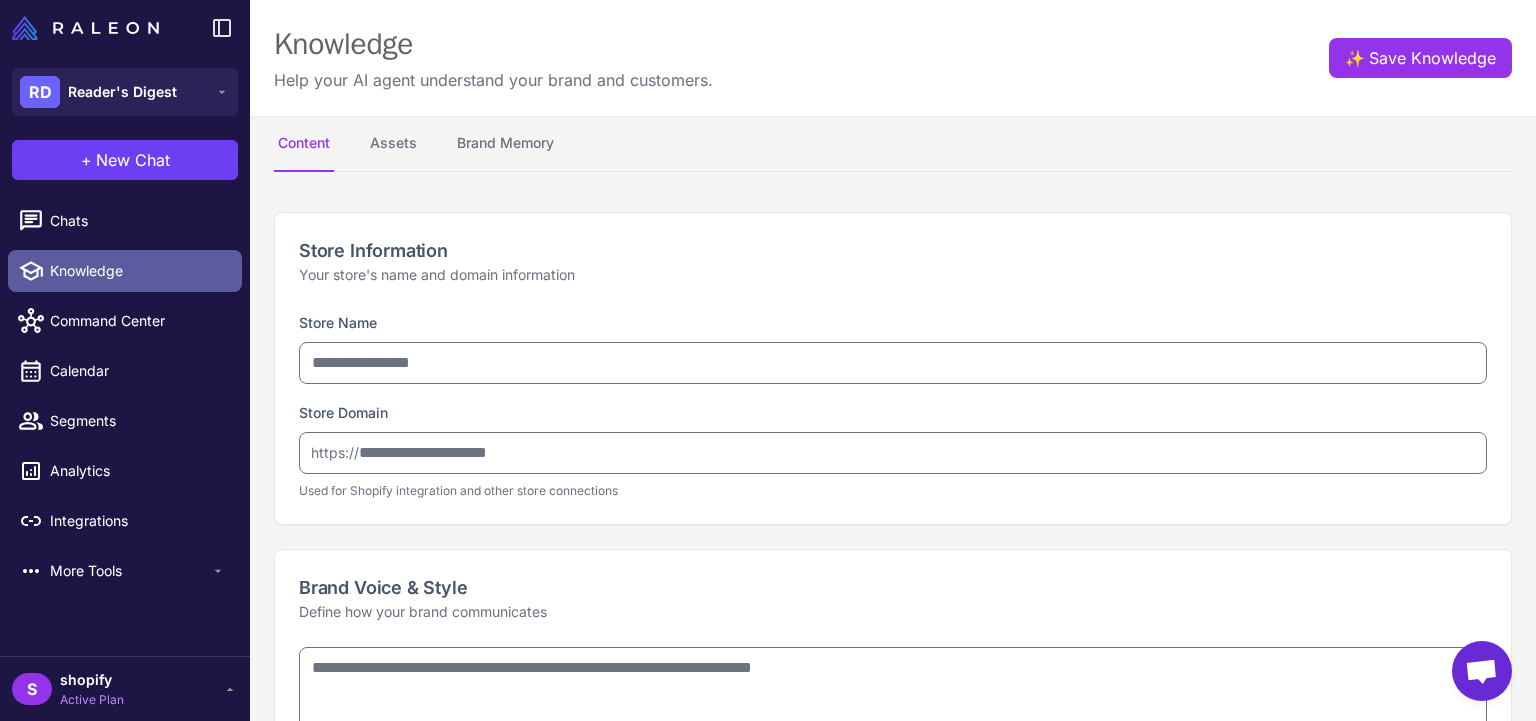 type on "**********" 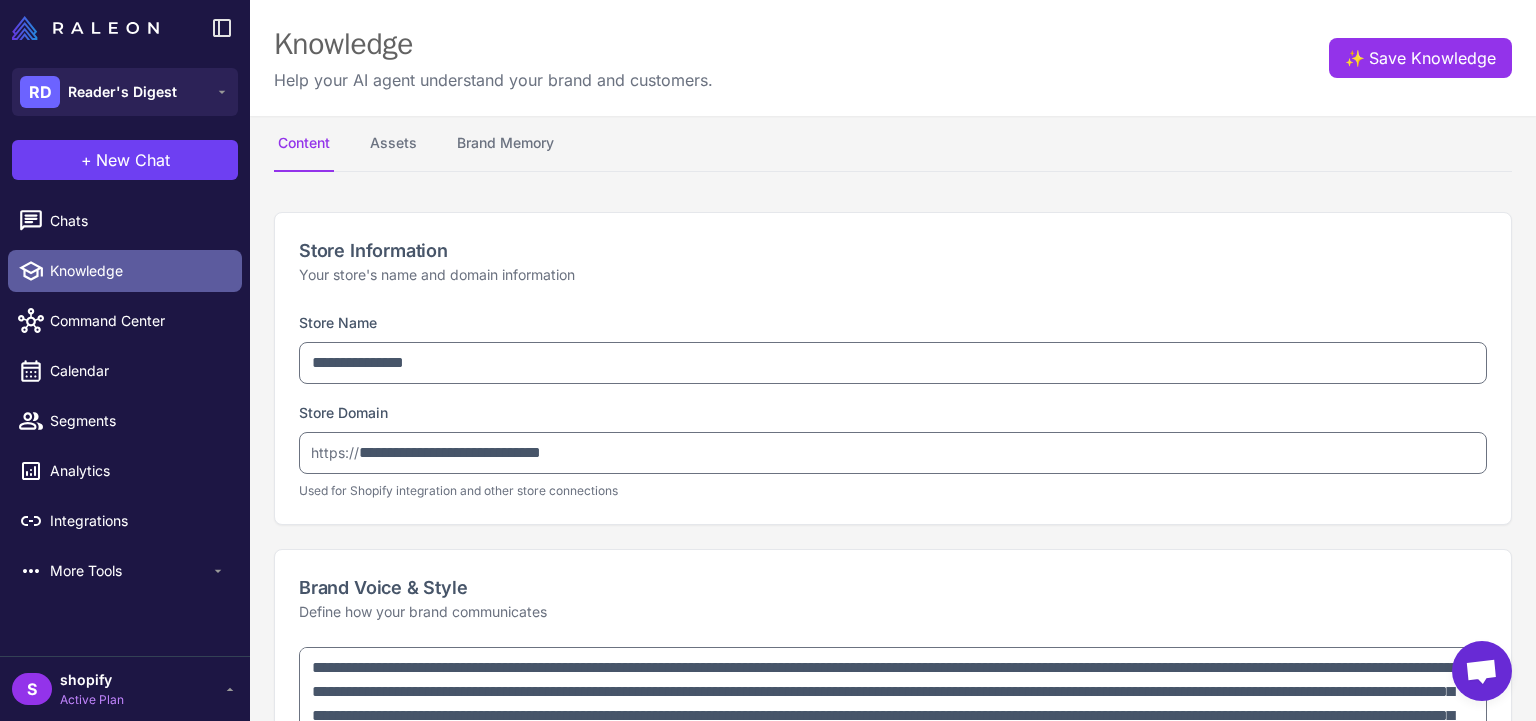 type on "**********" 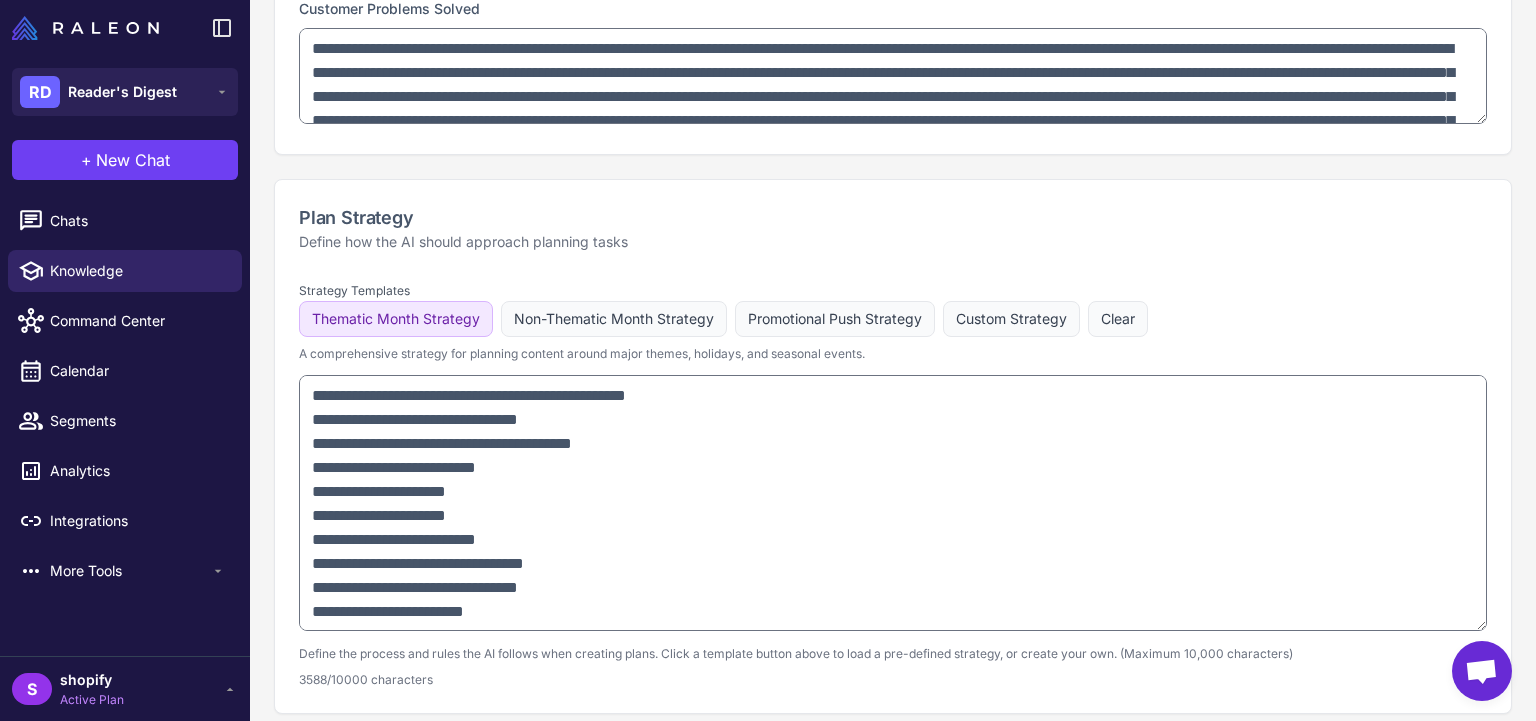 scroll, scrollTop: 1184, scrollLeft: 0, axis: vertical 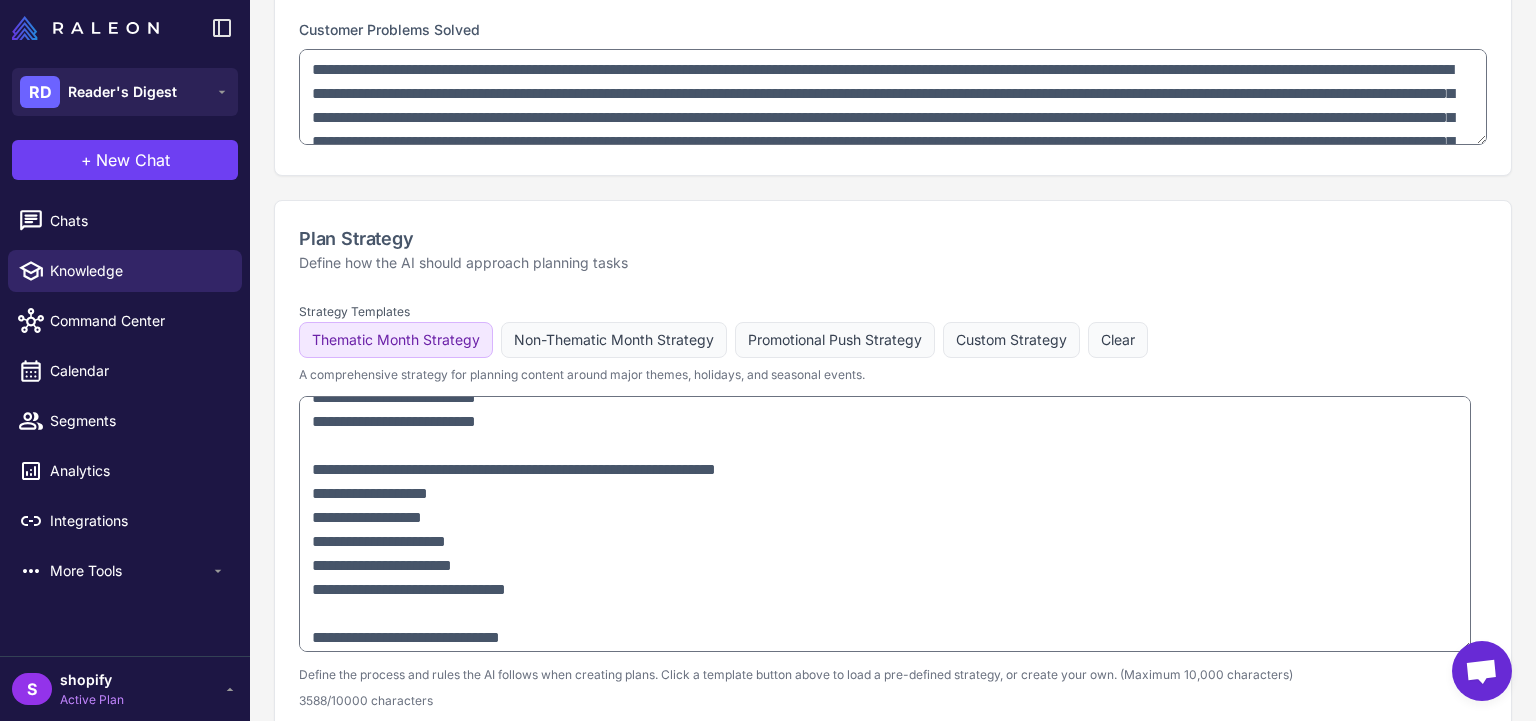 click on "Define how the AI should approach planning tasks" at bounding box center [893, 263] 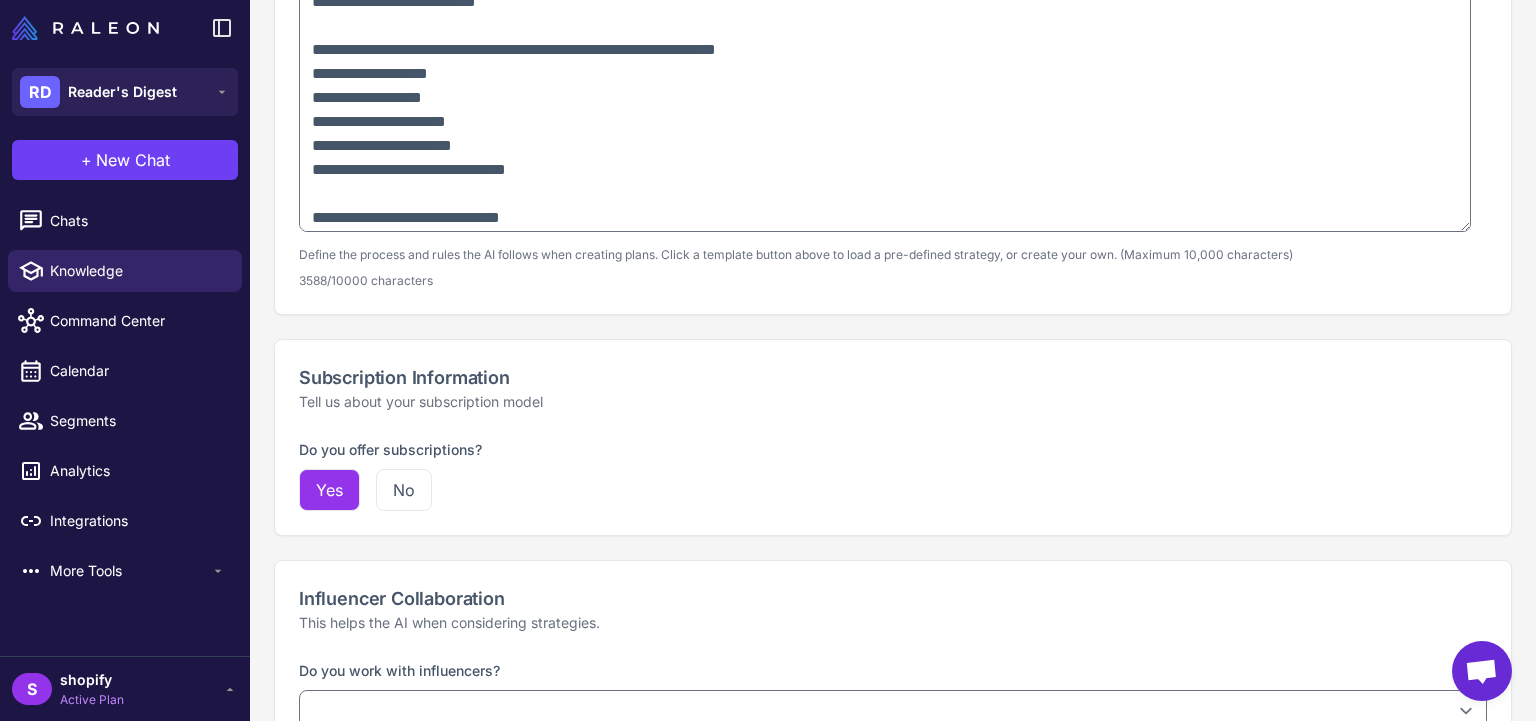 scroll, scrollTop: 1645, scrollLeft: 0, axis: vertical 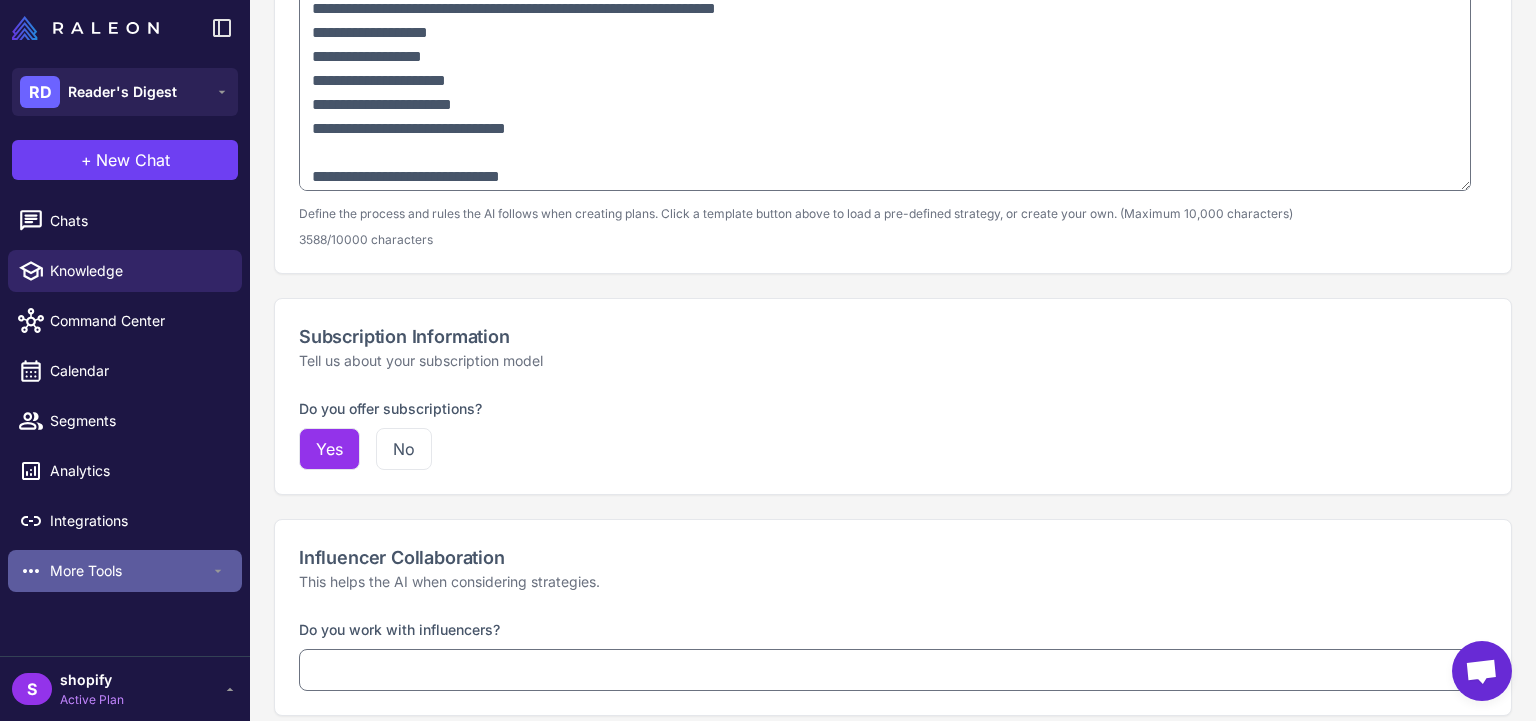 click on "More Tools" at bounding box center (130, 571) 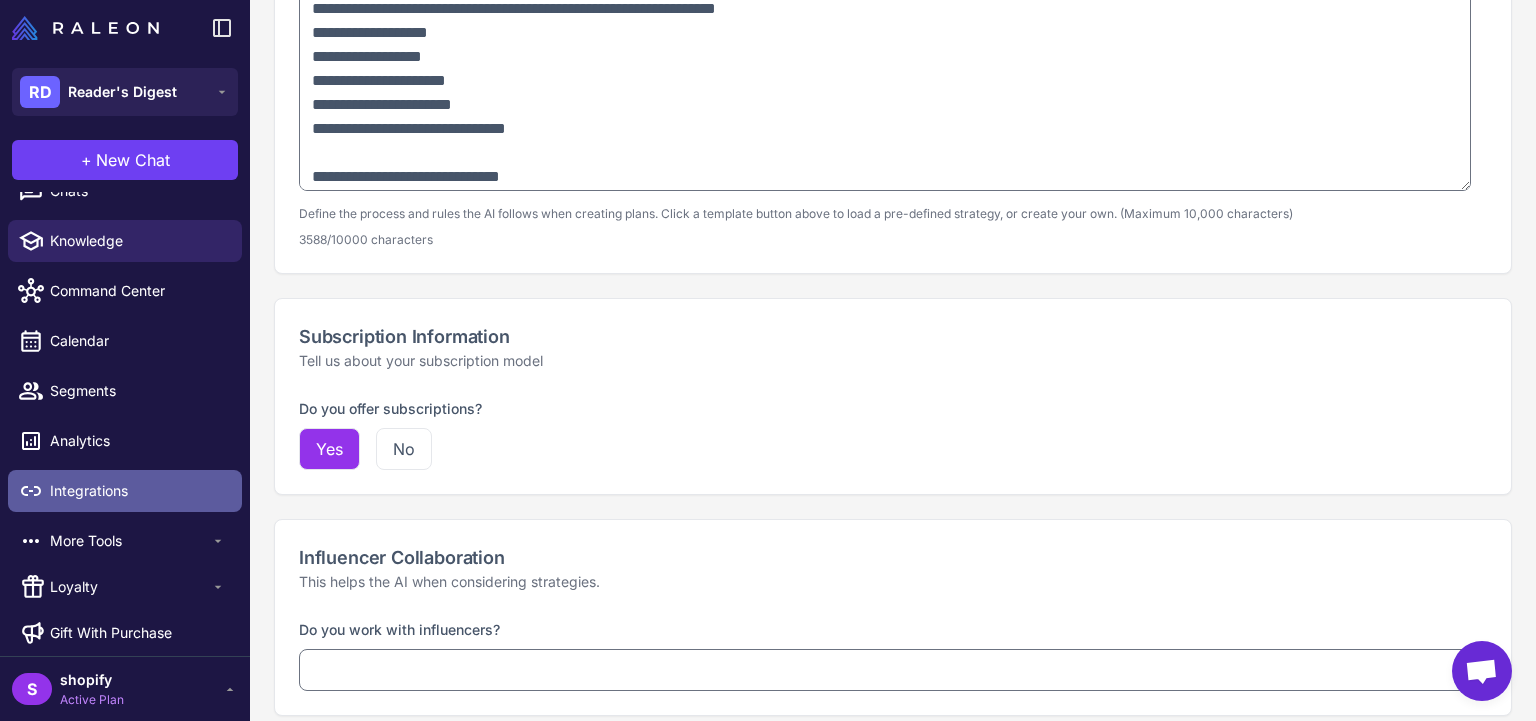 scroll, scrollTop: 40, scrollLeft: 0, axis: vertical 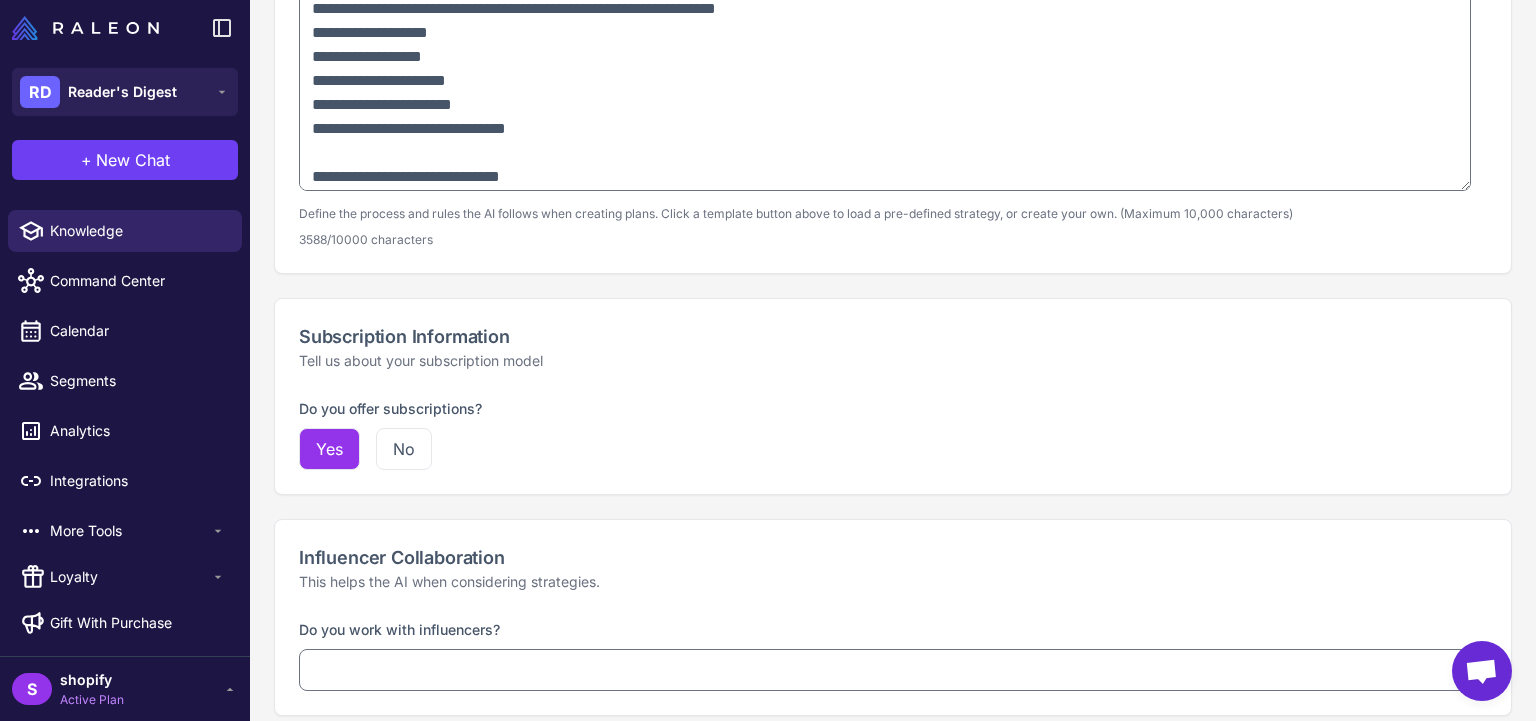 click on "S shopify Active Plan" at bounding box center [125, 689] 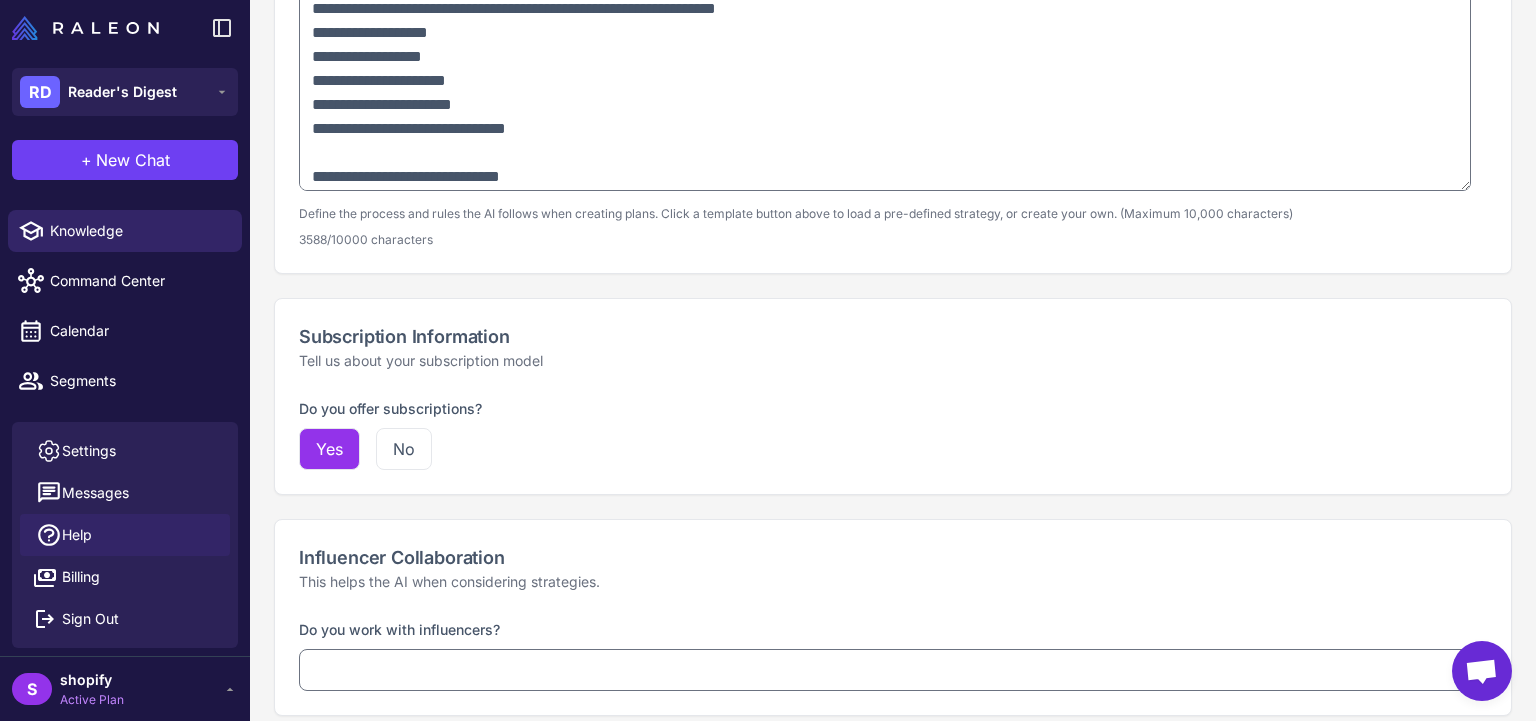 click on "Help" 